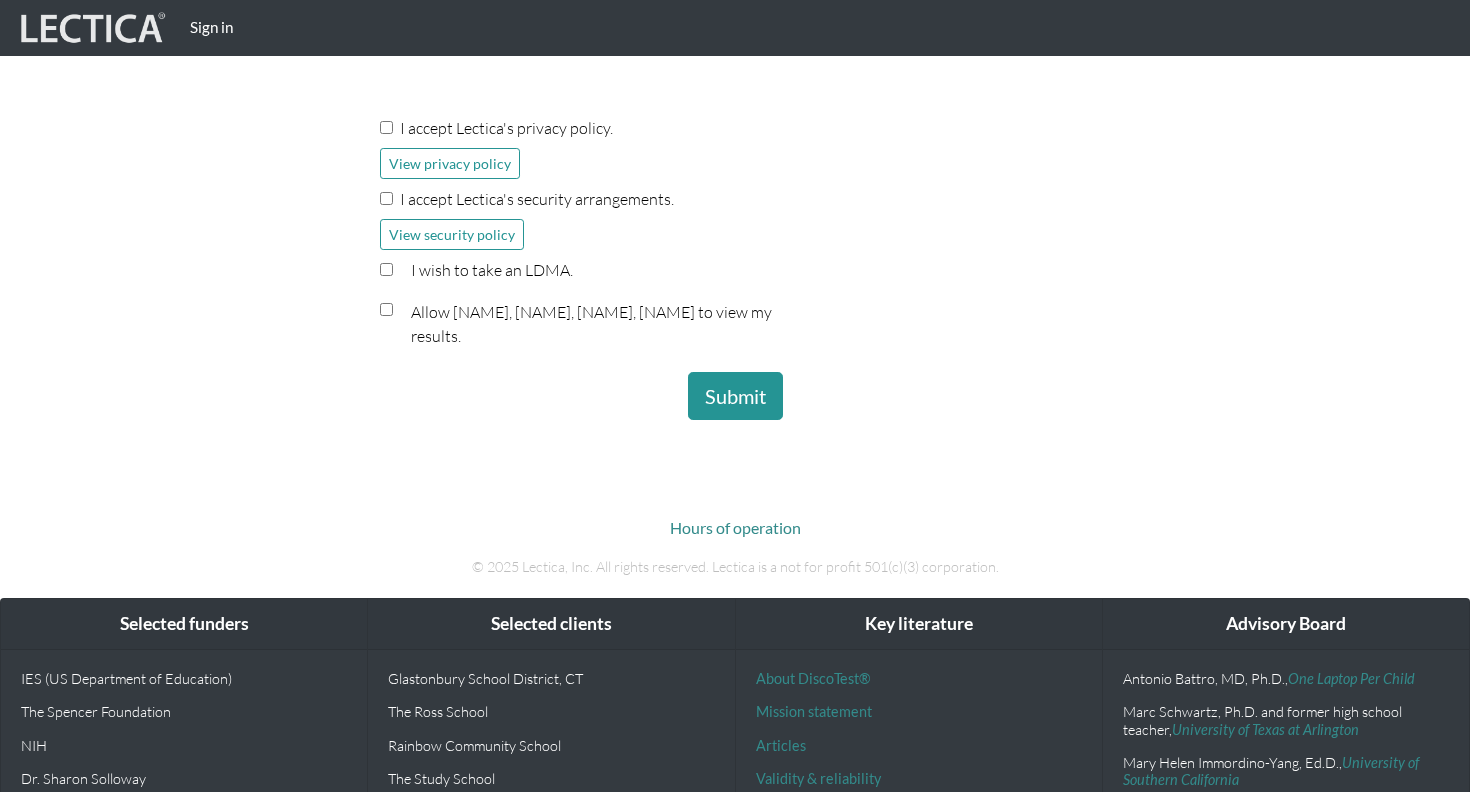 scroll, scrollTop: 611, scrollLeft: 0, axis: vertical 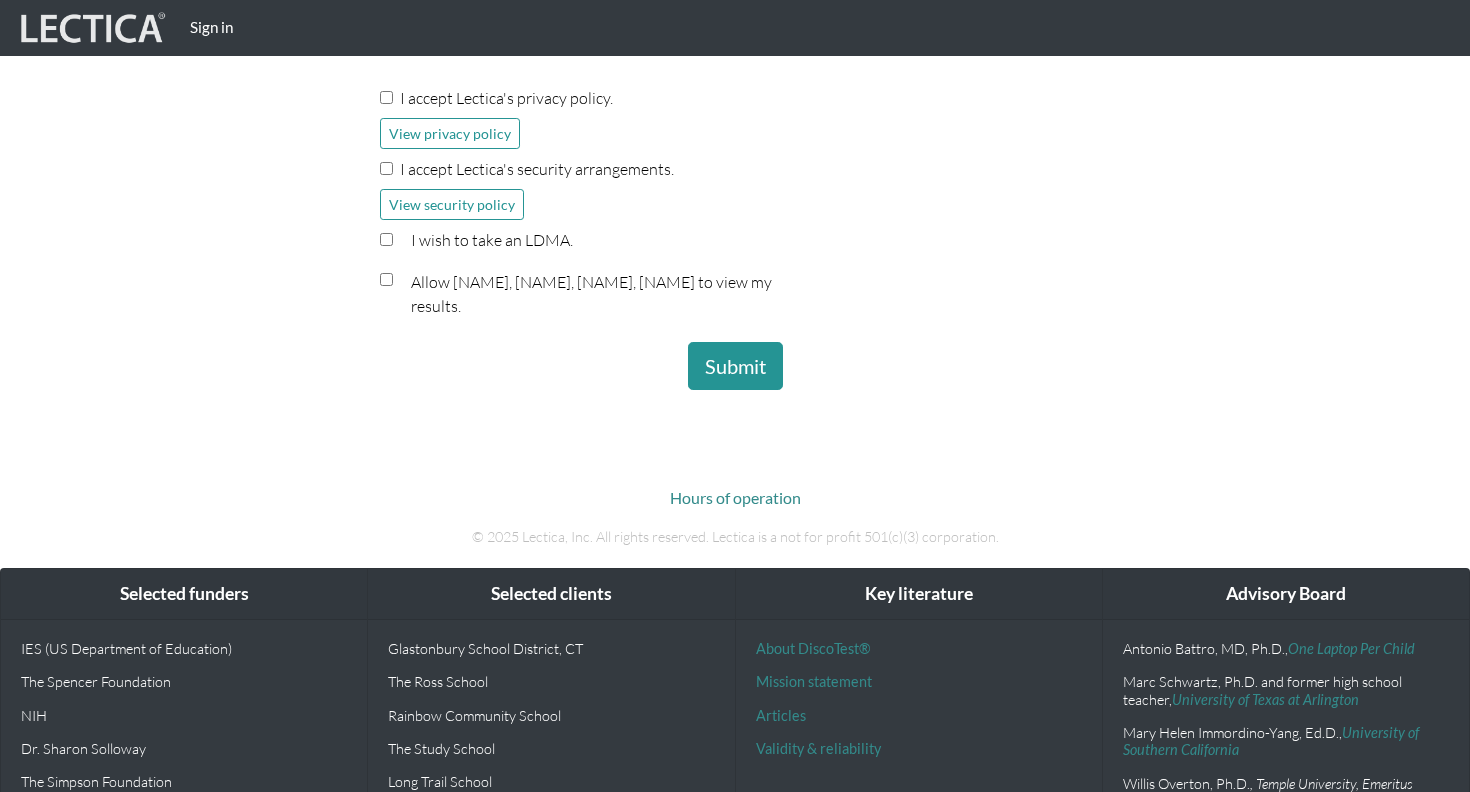 click on "I accept Lectica's privacy policy." at bounding box center [386, 97] 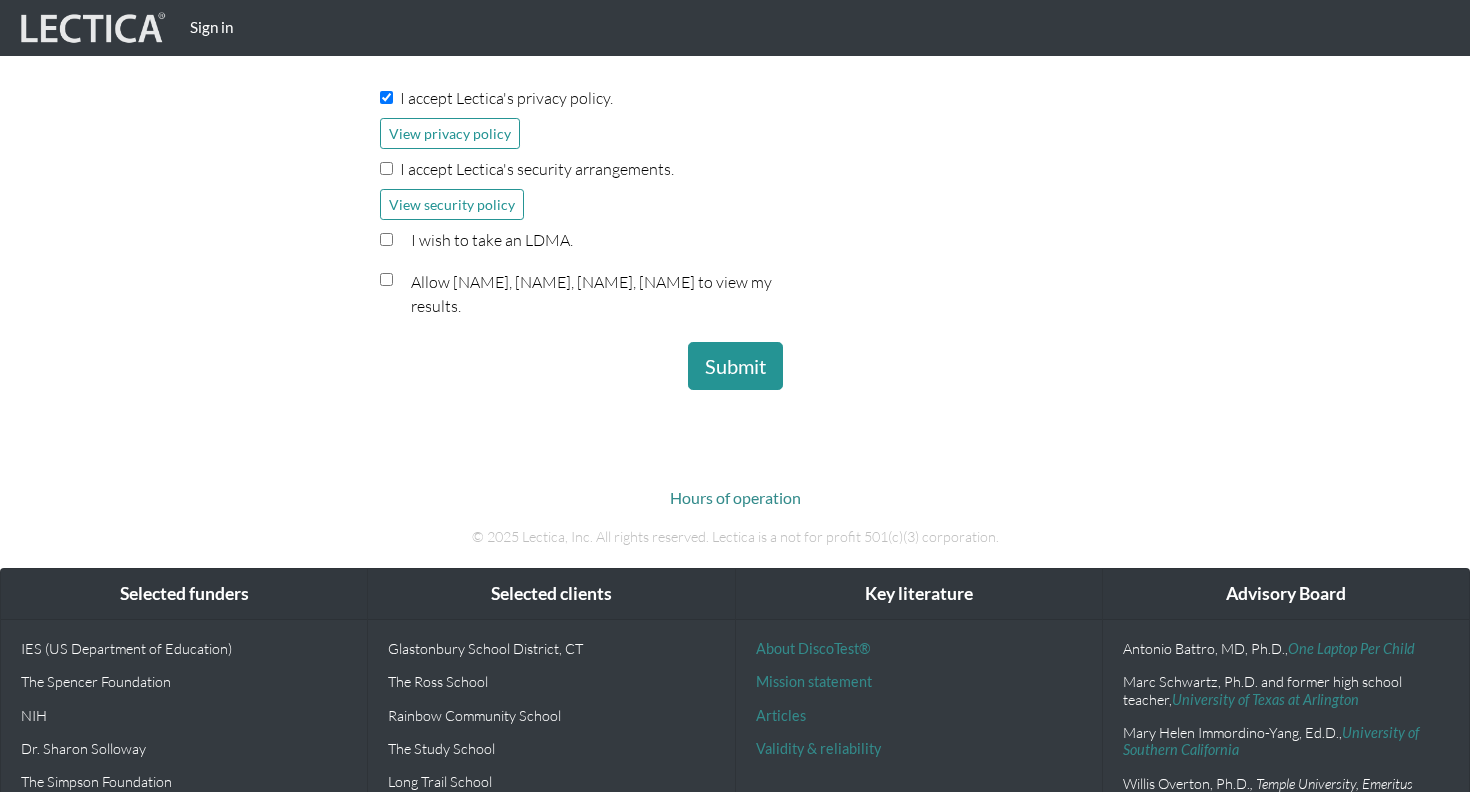 click on "I accept Lectica's security arrangements." at bounding box center [386, 168] 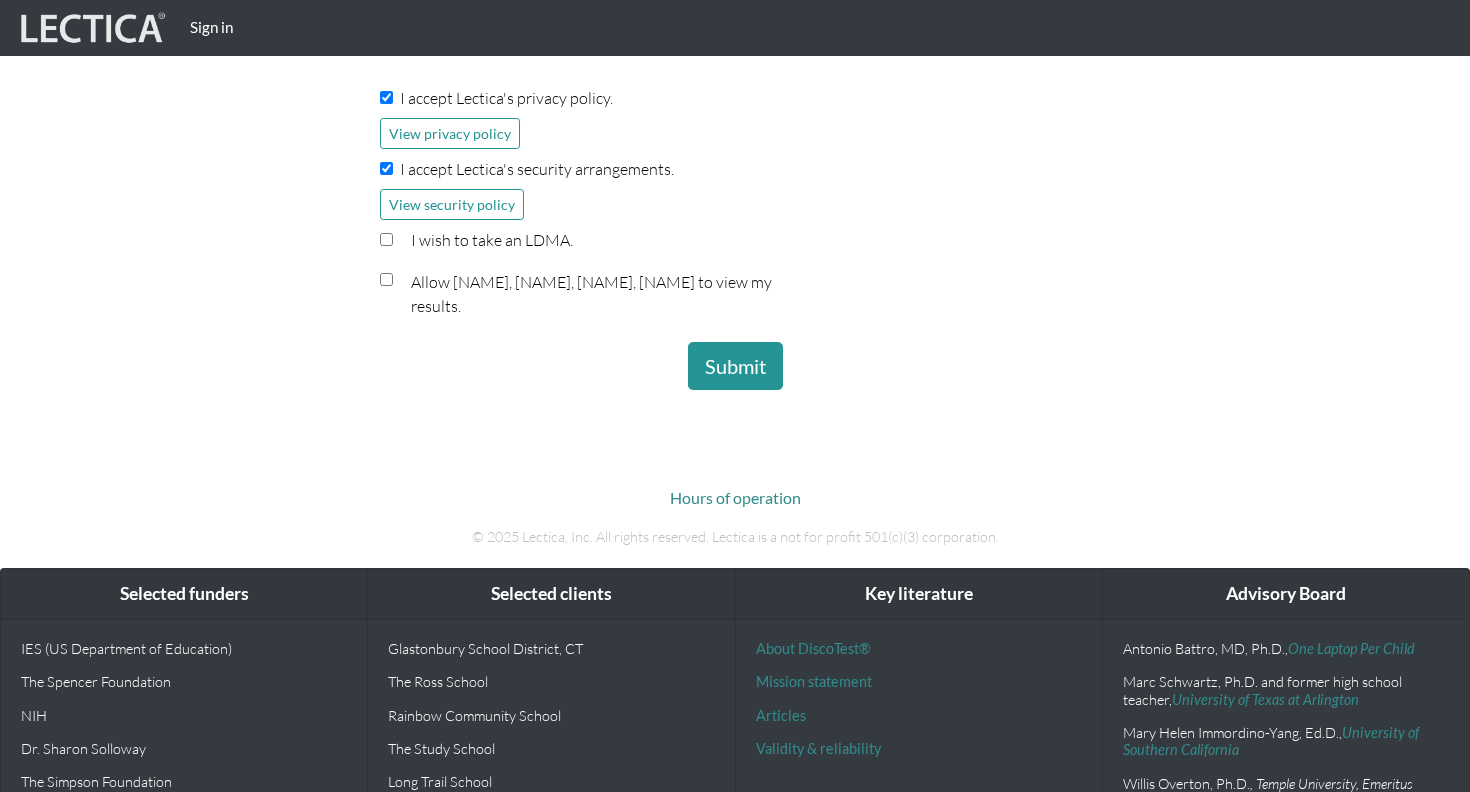 click on "I wish to take an LDMA." at bounding box center [386, 239] 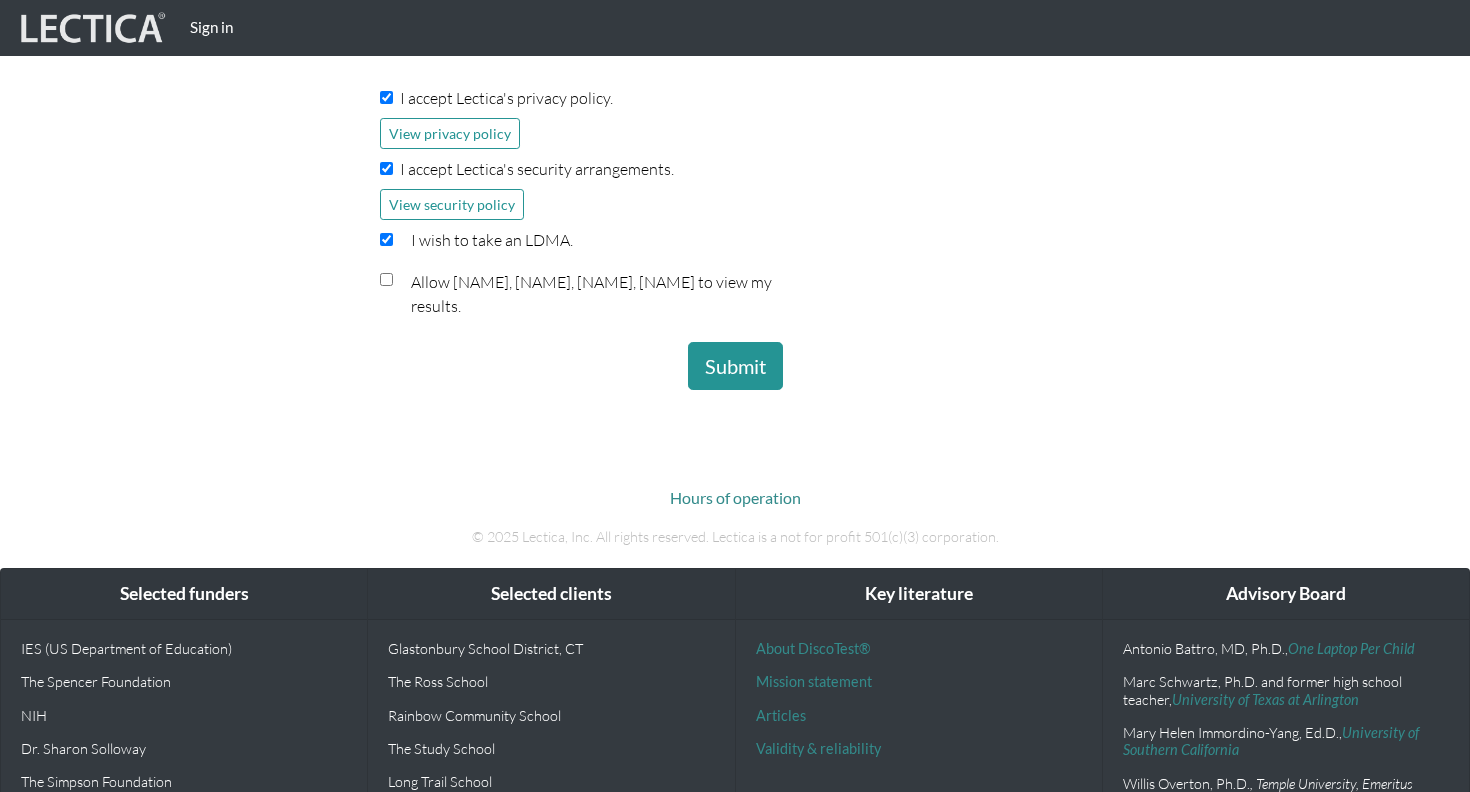 click at bounding box center [386, 279] 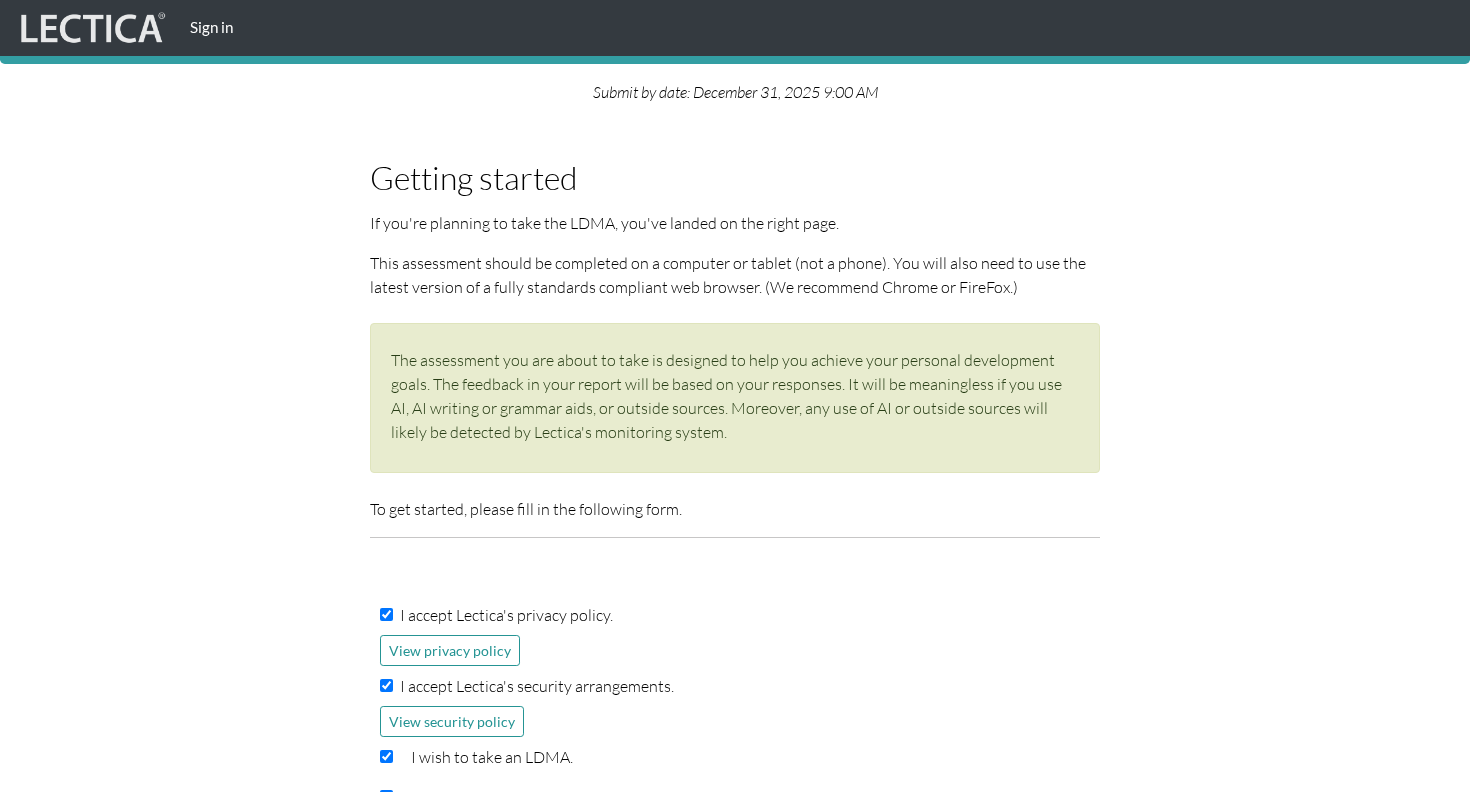 scroll, scrollTop: 251, scrollLeft: 0, axis: vertical 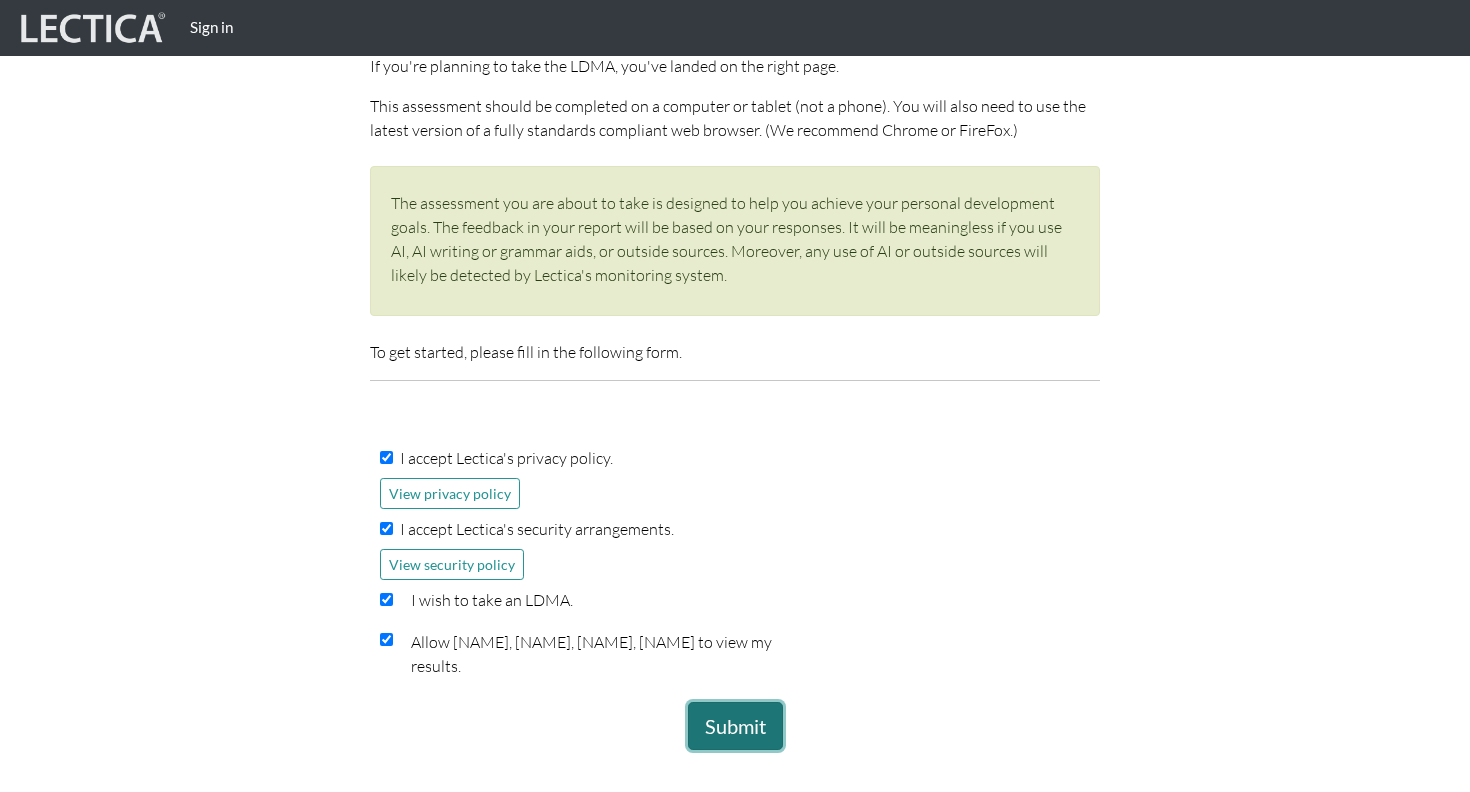 click on "Submit" at bounding box center [735, 726] 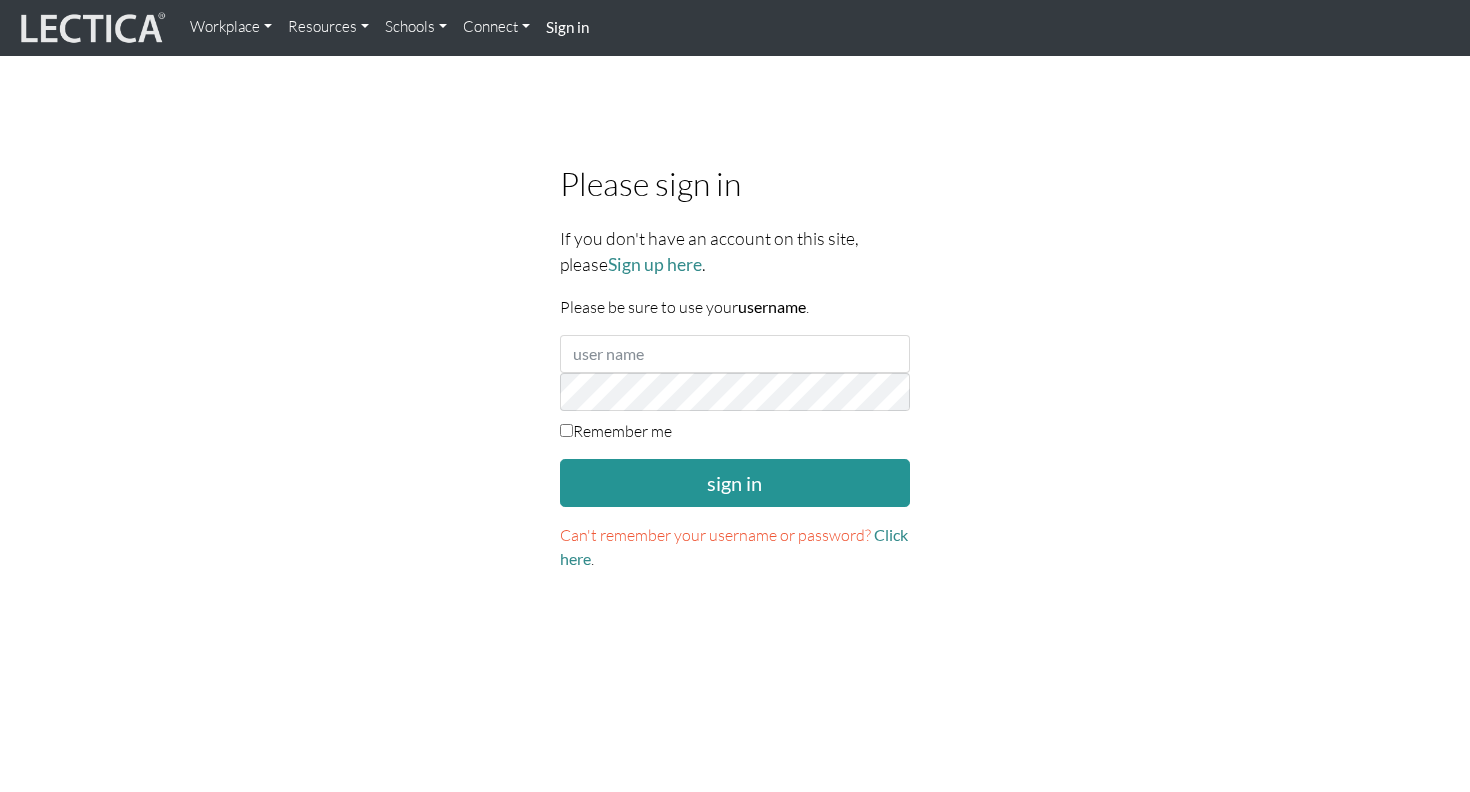 scroll, scrollTop: 0, scrollLeft: 0, axis: both 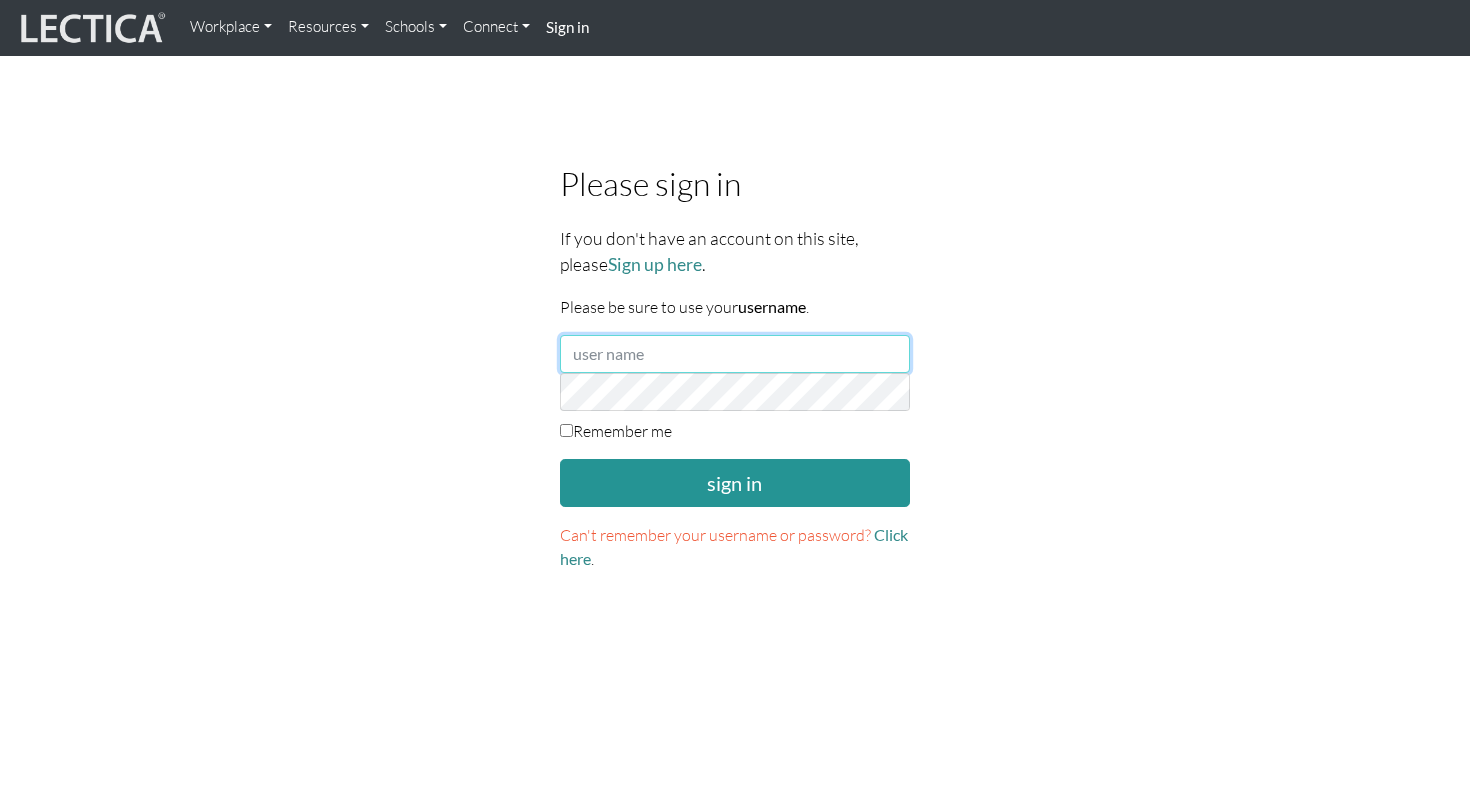 click at bounding box center [735, 354] 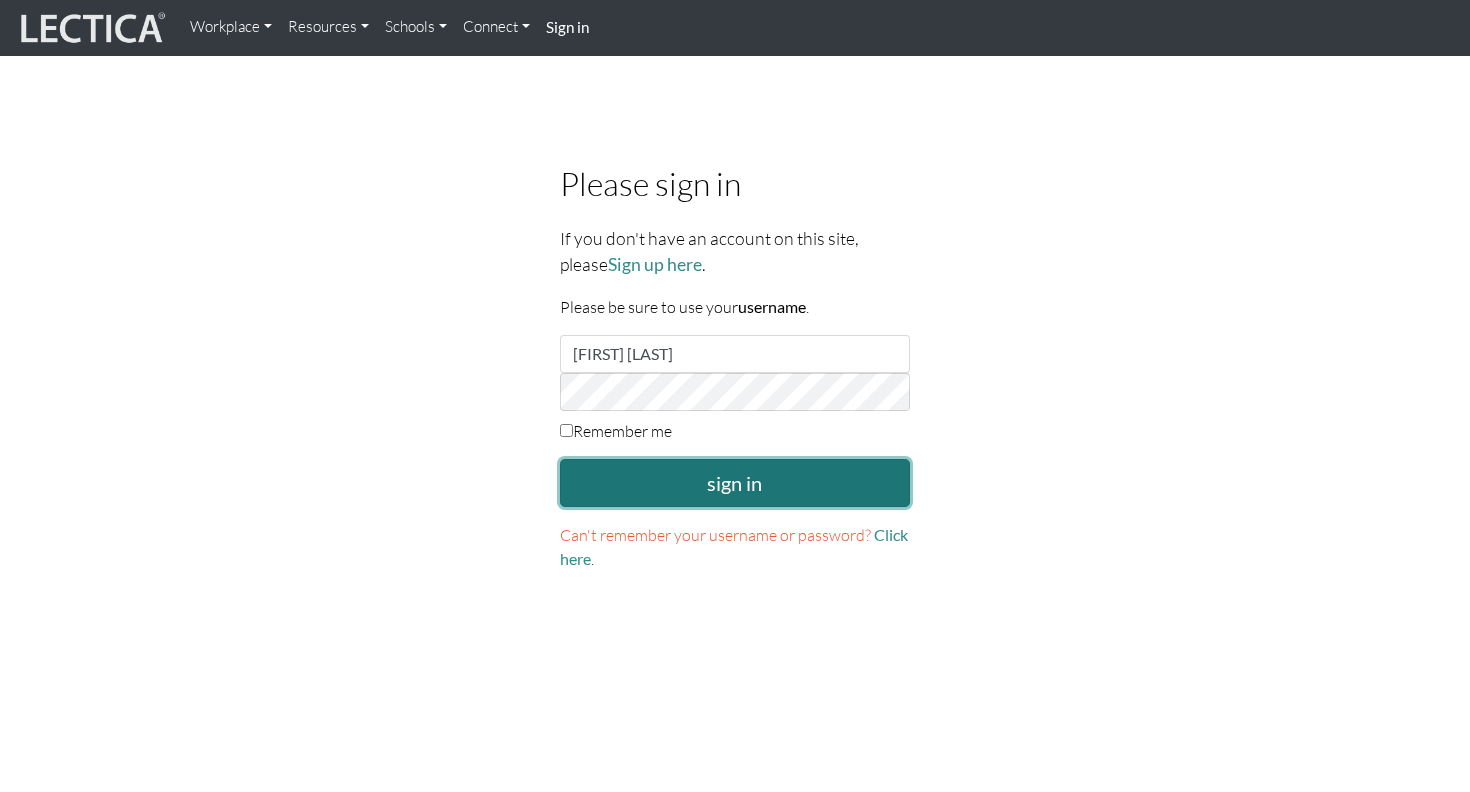 click on "sign in" at bounding box center (735, 483) 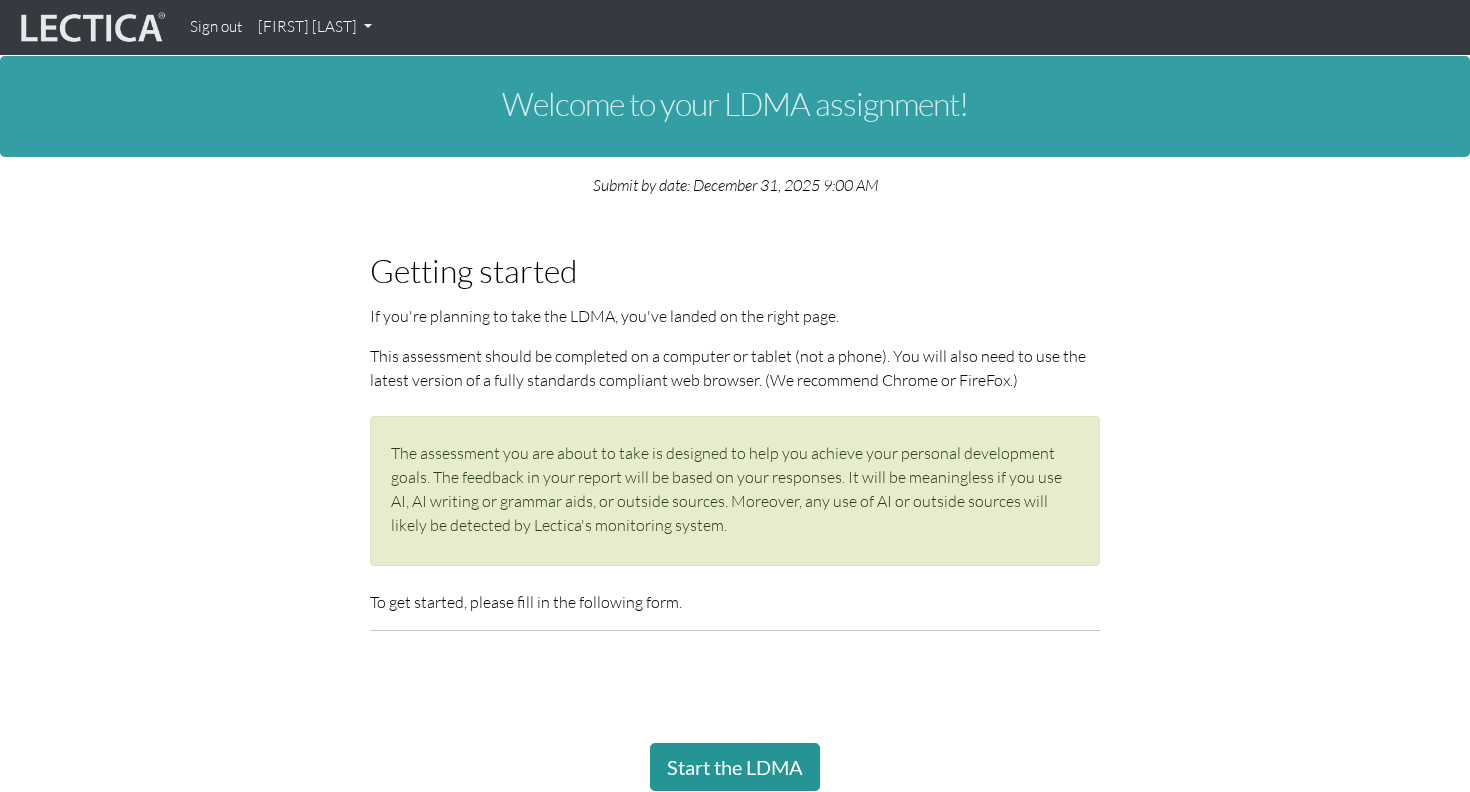 scroll, scrollTop: 150, scrollLeft: 0, axis: vertical 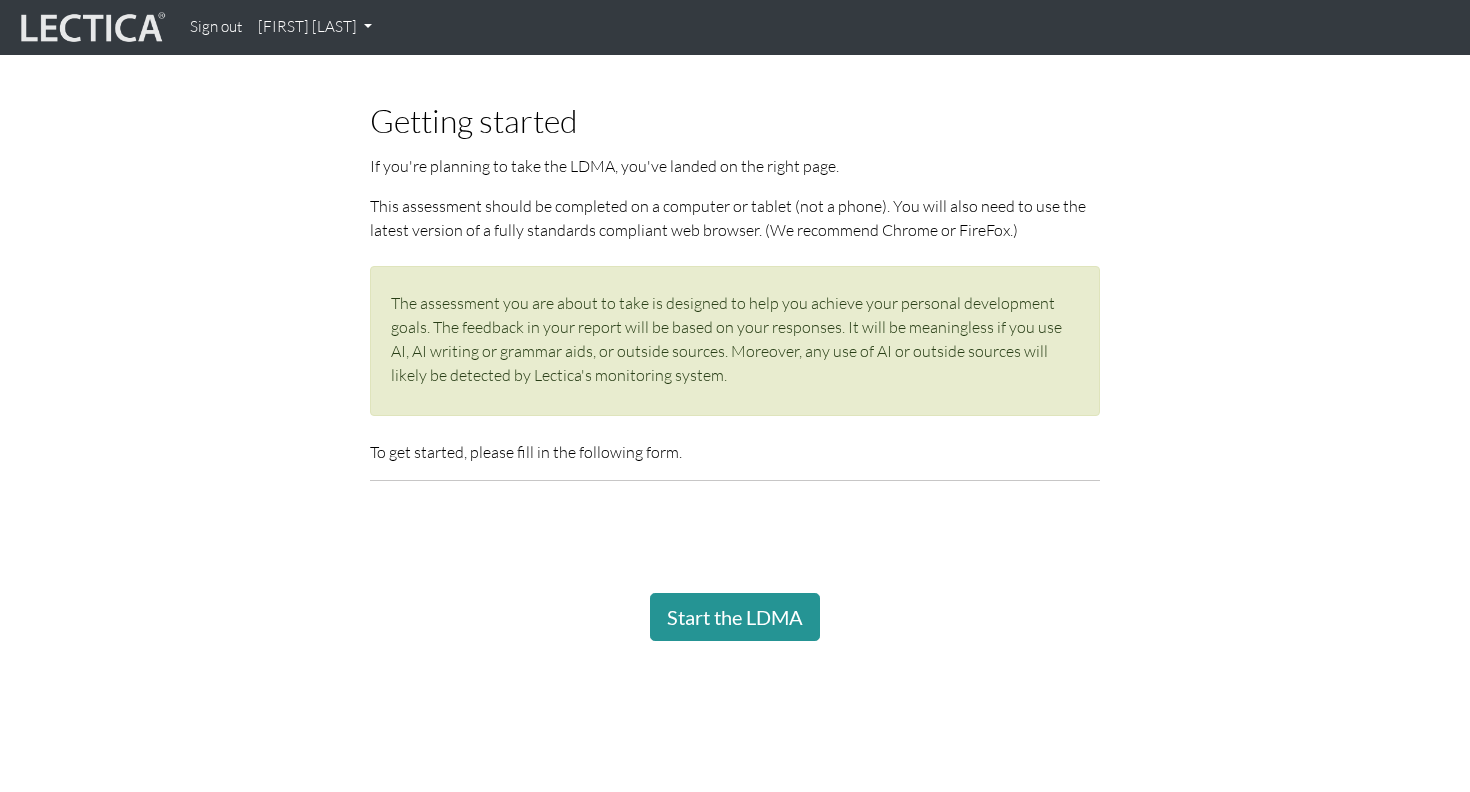click on "Start the LDMA" at bounding box center (735, 829) 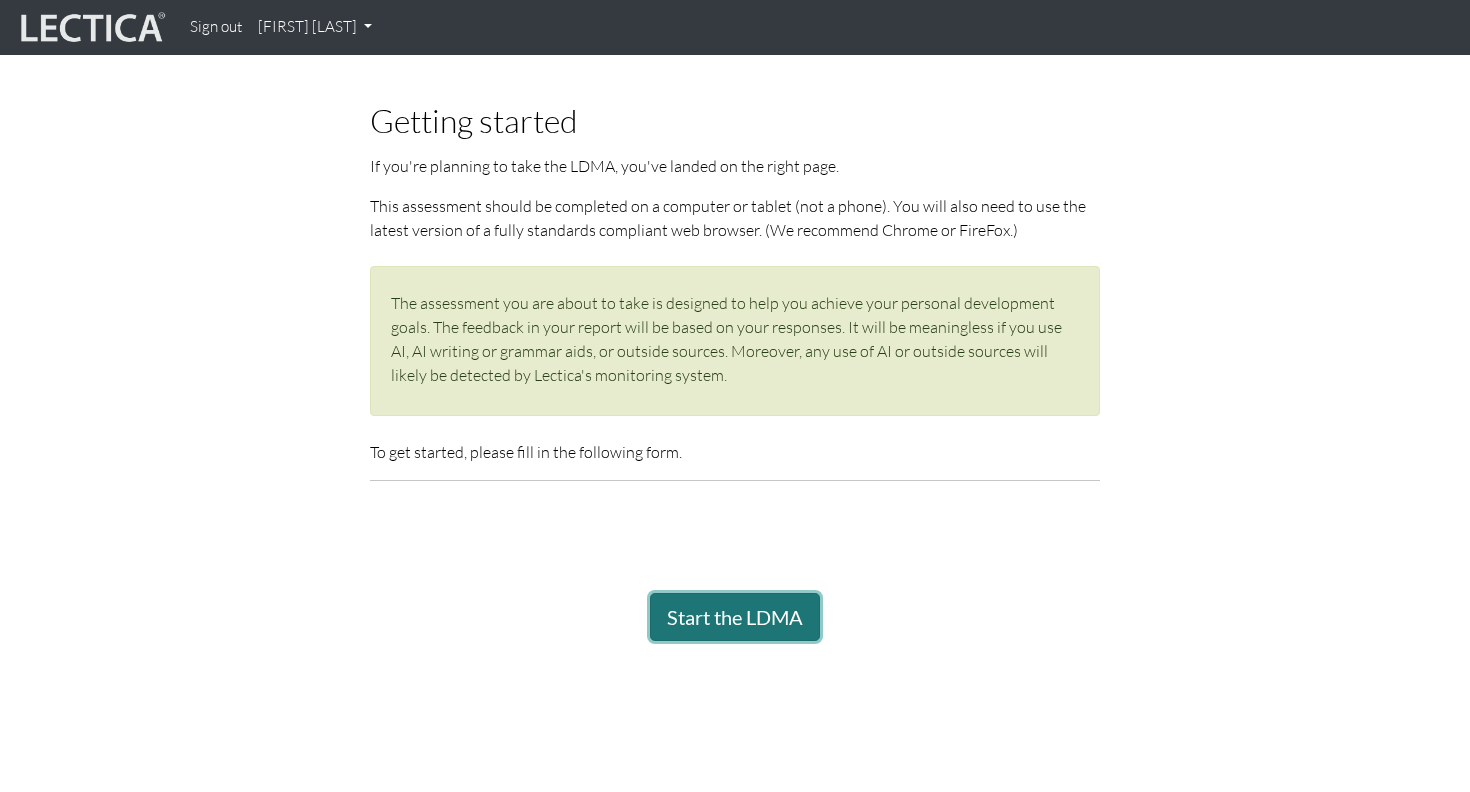 click on "Start the LDMA" at bounding box center [735, 617] 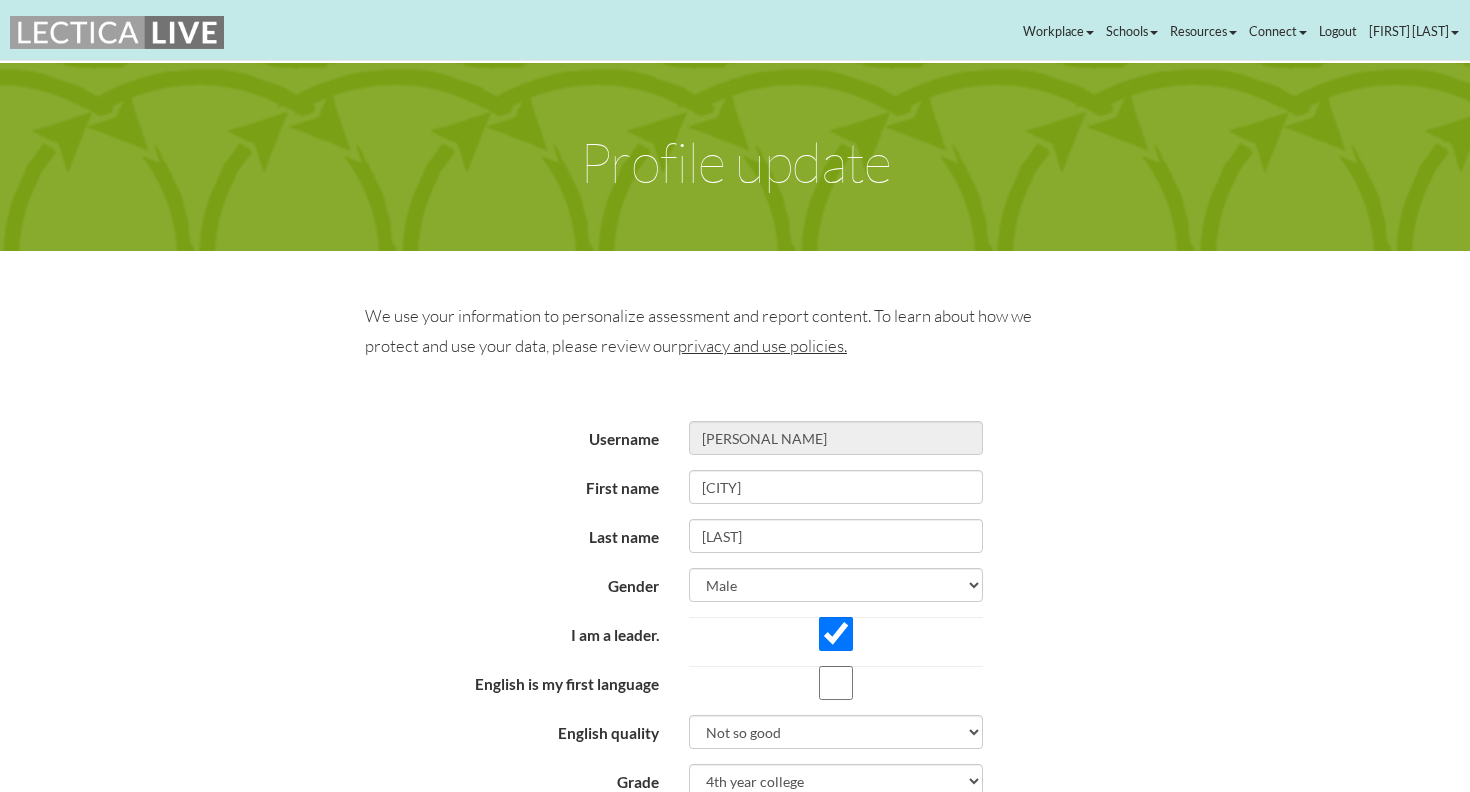 scroll, scrollTop: 0, scrollLeft: 0, axis: both 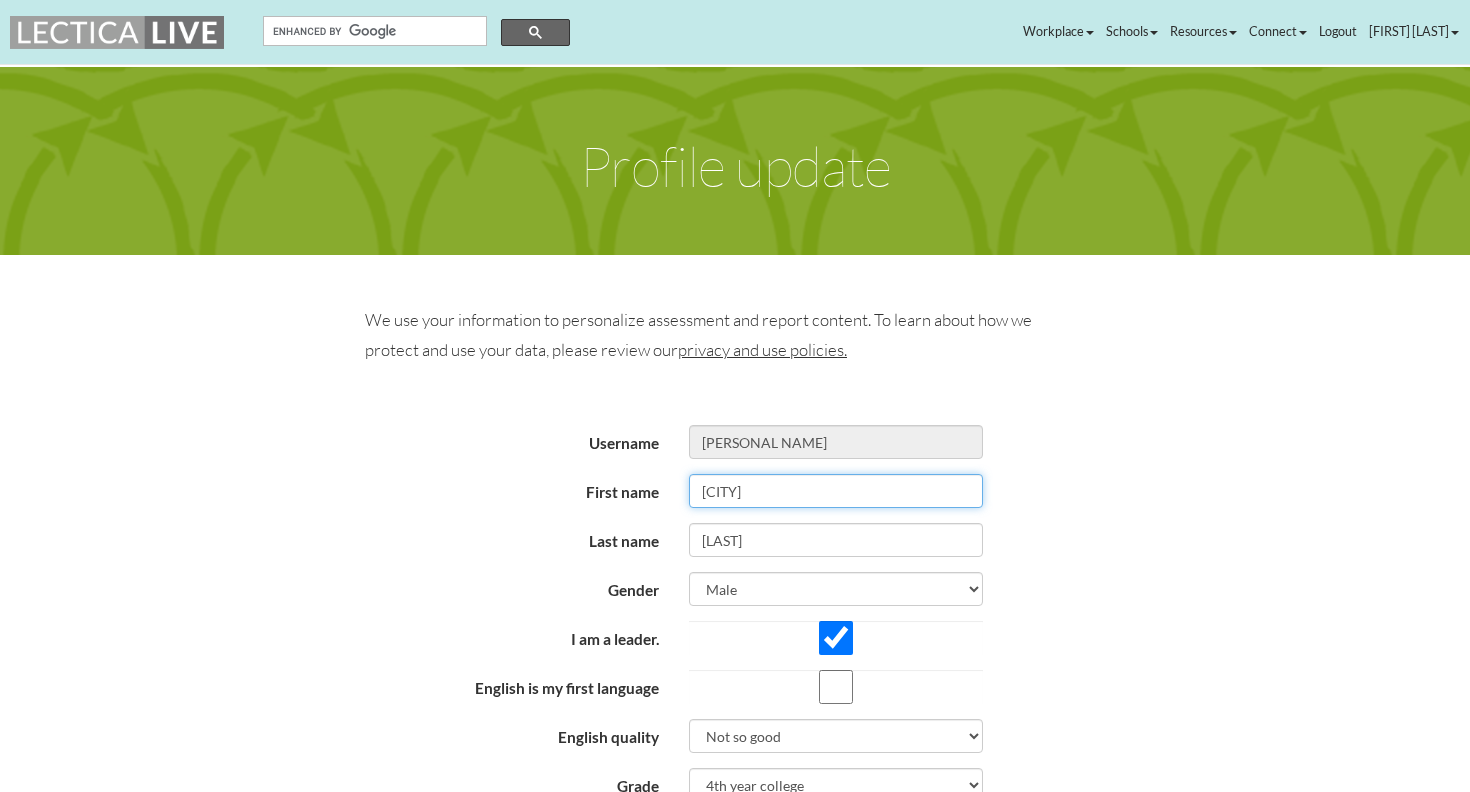 drag, startPoint x: 710, startPoint y: 498, endPoint x: 697, endPoint y: 498, distance: 13 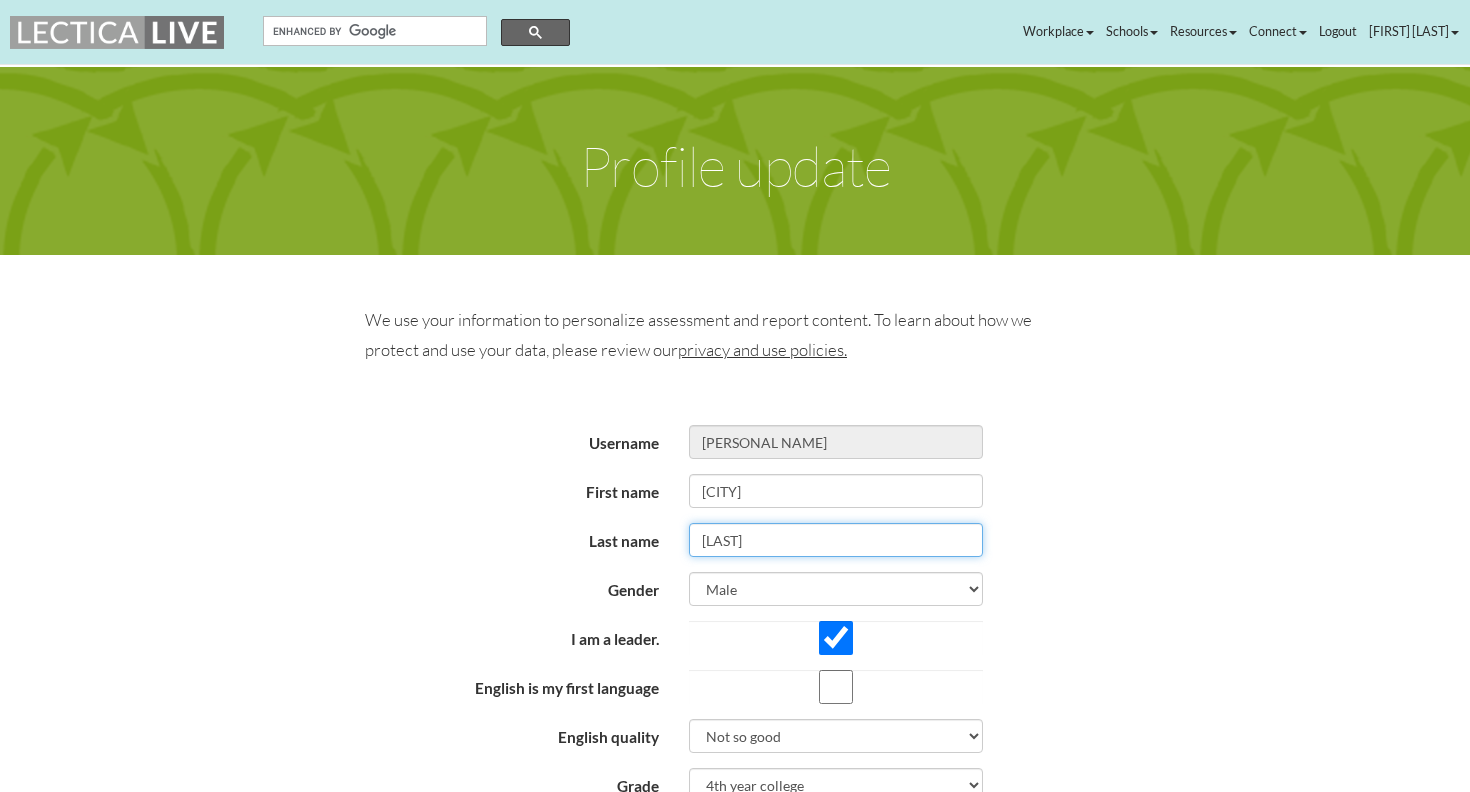 drag, startPoint x: 707, startPoint y: 538, endPoint x: 671, endPoint y: 538, distance: 36 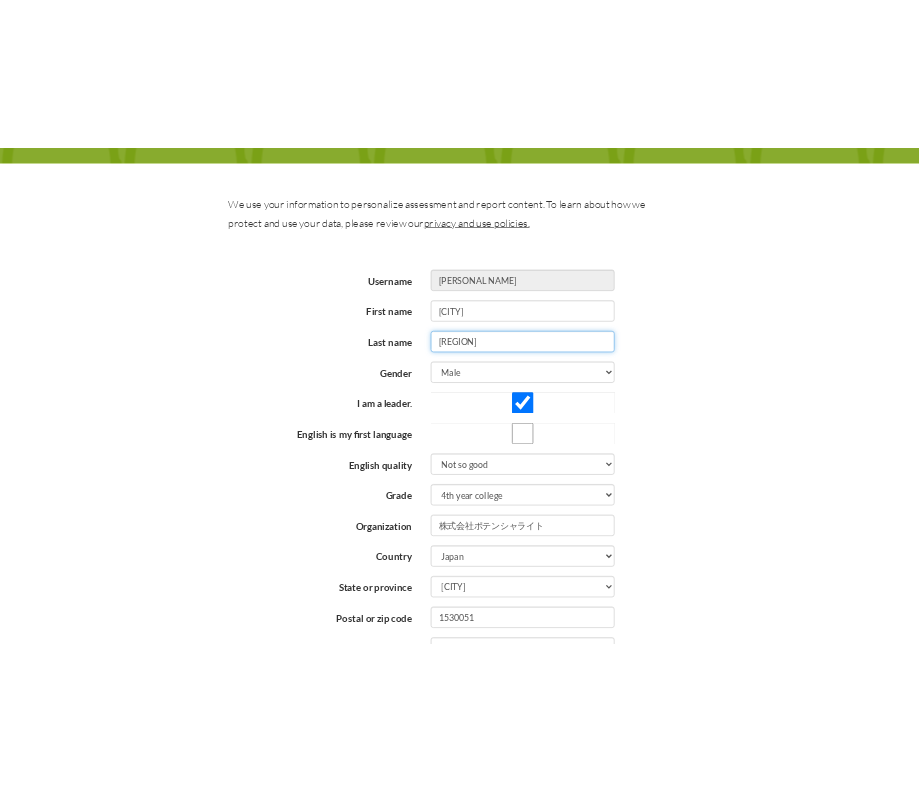 scroll, scrollTop: 240, scrollLeft: 0, axis: vertical 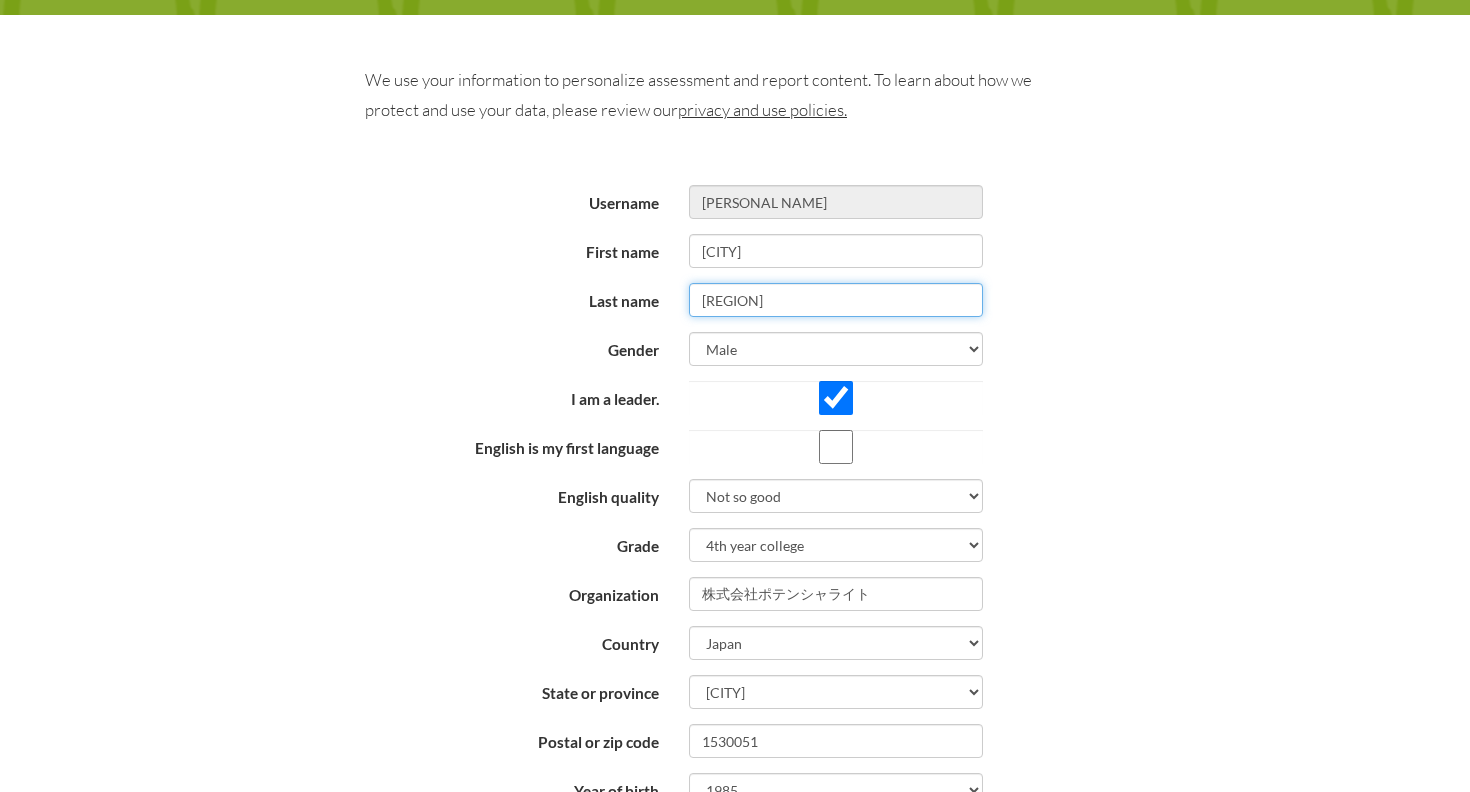 type on "[REGION]" 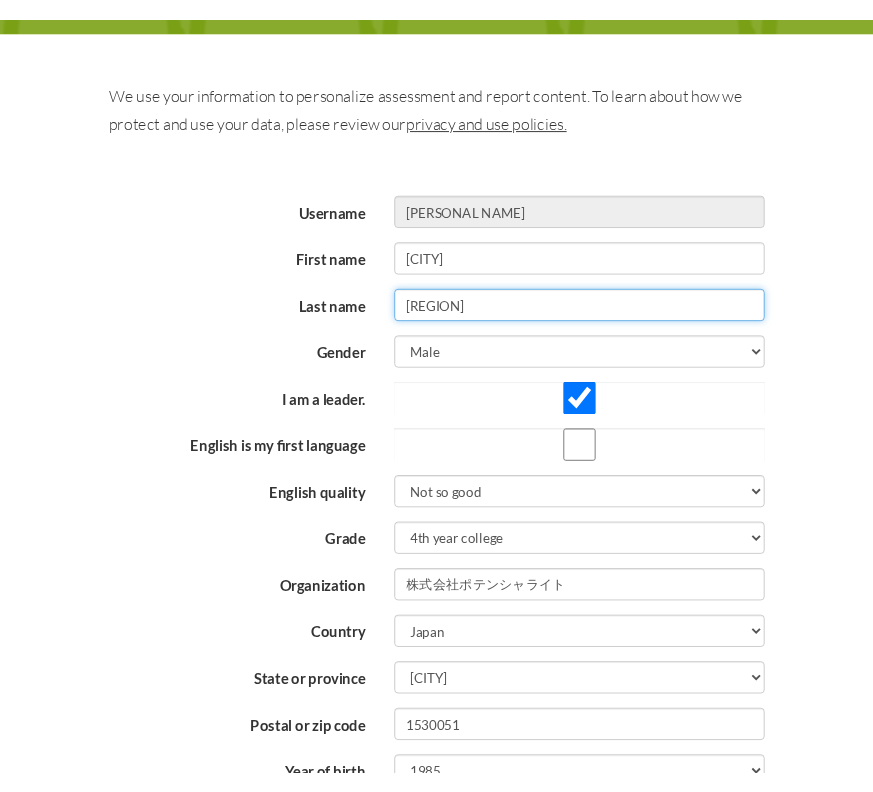 scroll, scrollTop: 292, scrollLeft: 0, axis: vertical 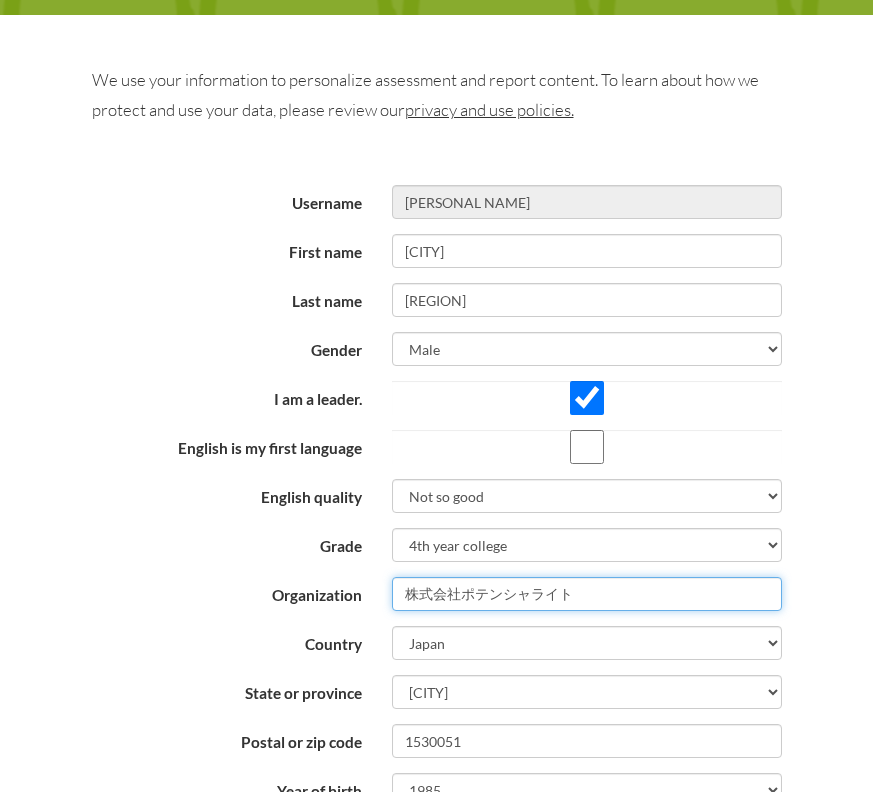 click on "株式会社ポテンシャライト" at bounding box center (587, 594) 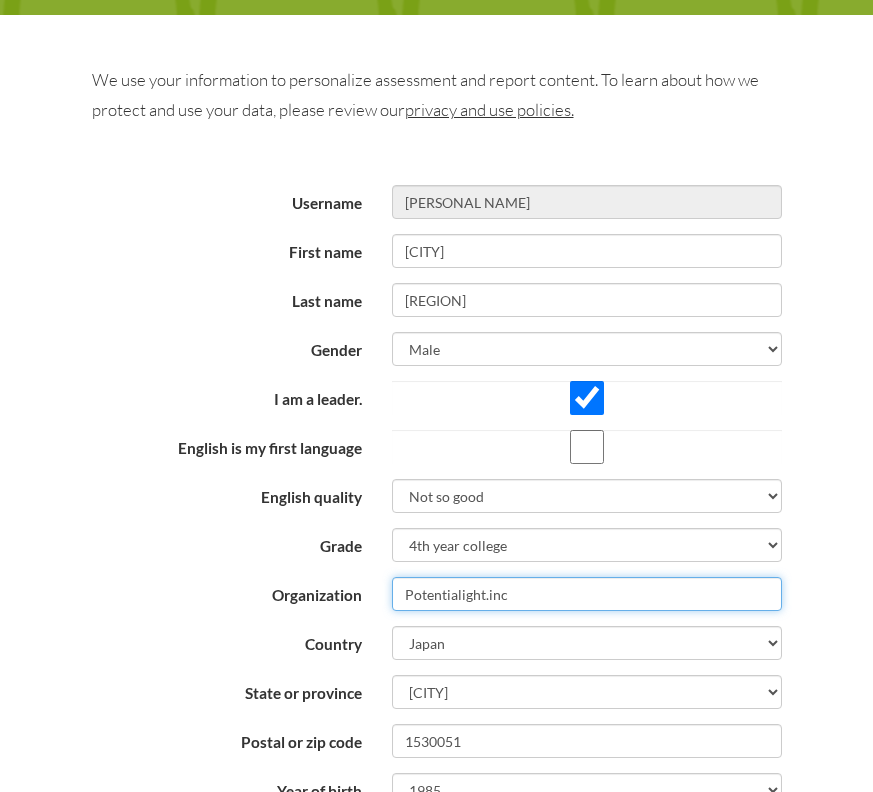 type on "Potentialight.inc" 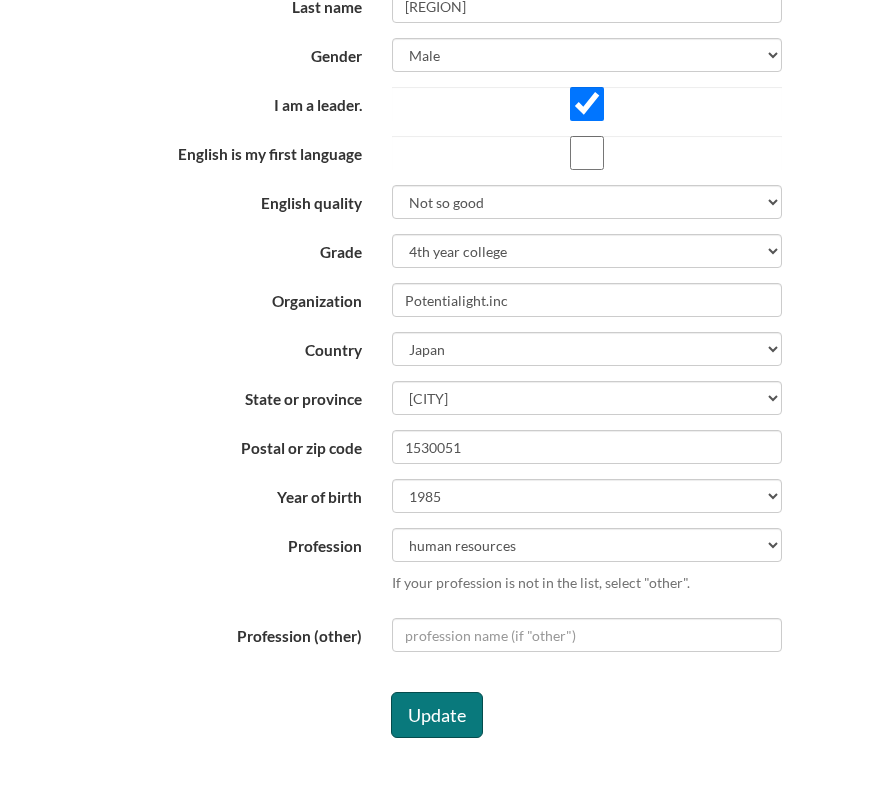 scroll, scrollTop: 597, scrollLeft: 0, axis: vertical 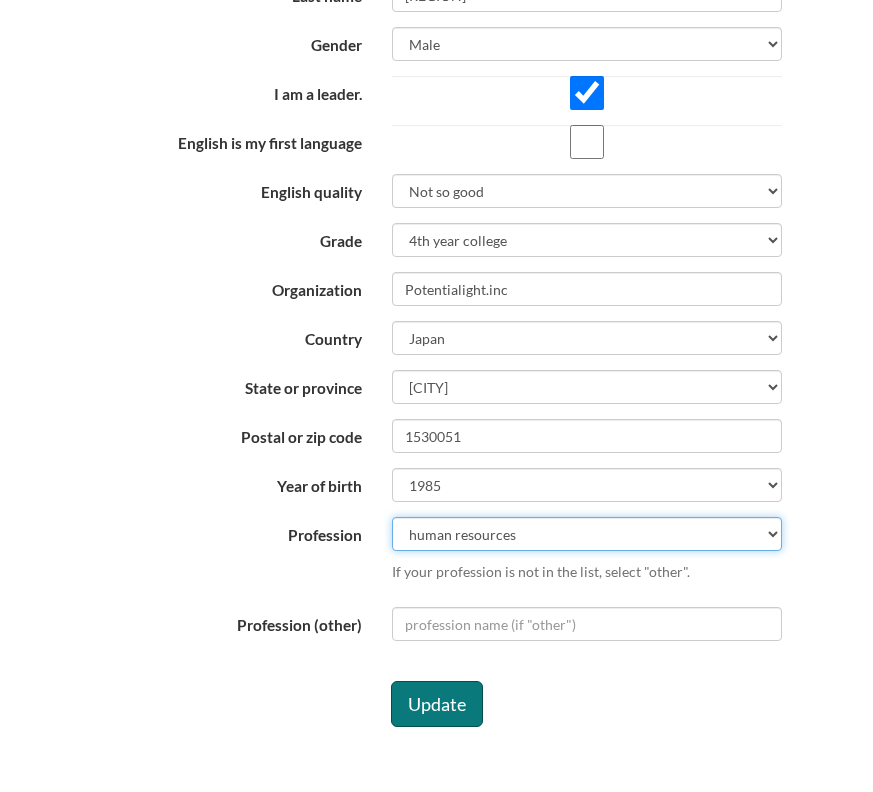 click on "profession
academic
accounting/finance
administration
arts: performing
arts: visual
athletics
banking
bard
business (general)
clergy
coaching/consulting
communications
counselling/psychotherapy
economics
education: admin 13+
education: admin K-12
educational assessment
education: policy 13+
education: policy K-12
education: program evaluation
education: teacher educator
education: teaching (13+)
education: teaching (K-12)
engineering
entrepreneurship
farming
government
health care: alternative
health care: conventional
human resources
hunter-gatherer
insurance
labor
law
management
manufacturing
media
military
missing
networking
OPT OUT
(other)
philanthropy
politics
protective services
psychometrics
public relations
research
sales/marketing
scribe" at bounding box center (587, 534) 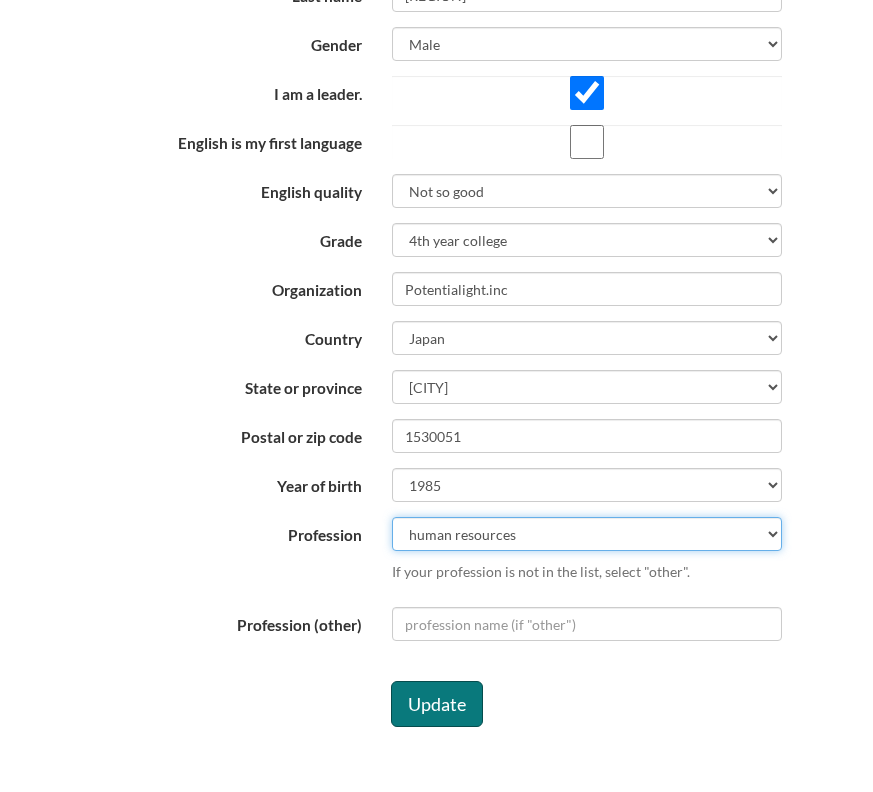 select on "1" 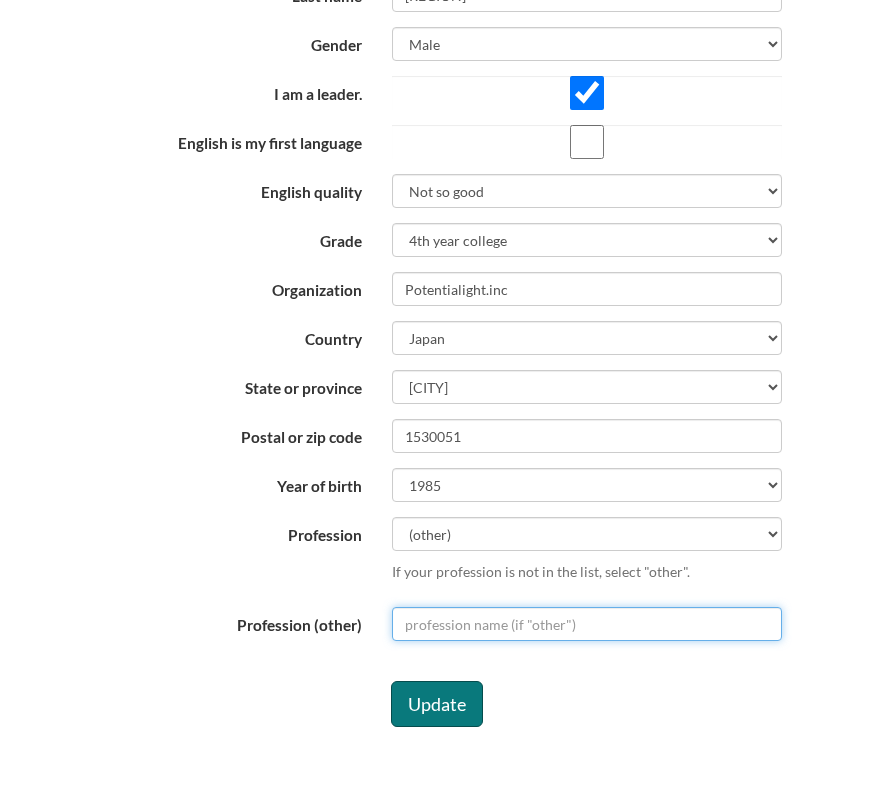click at bounding box center (587, 624) 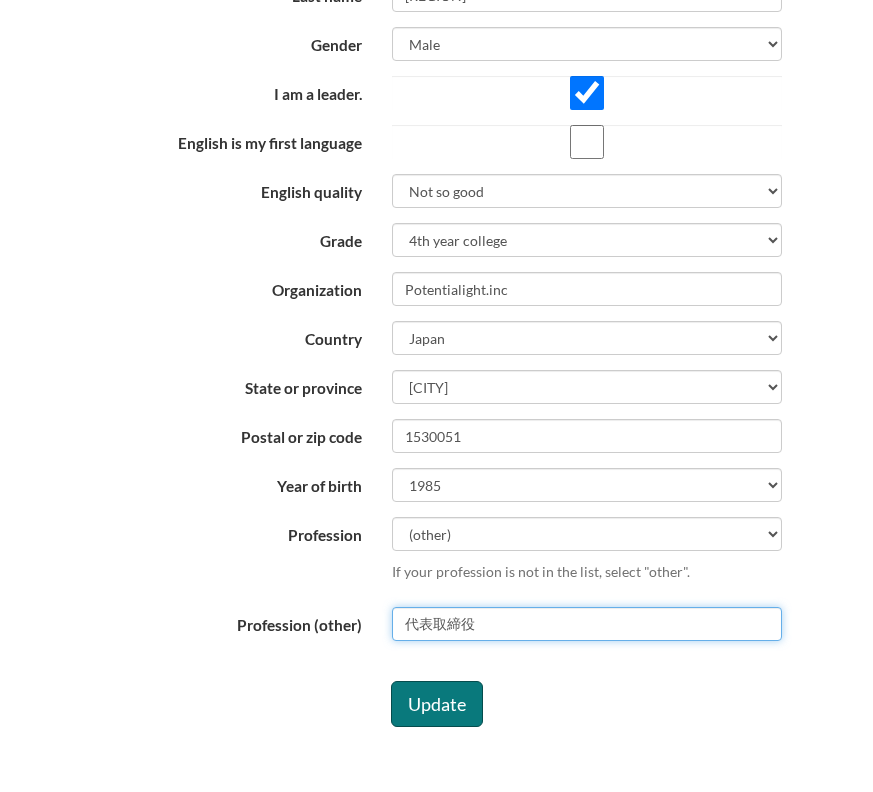 type on "代表取締役" 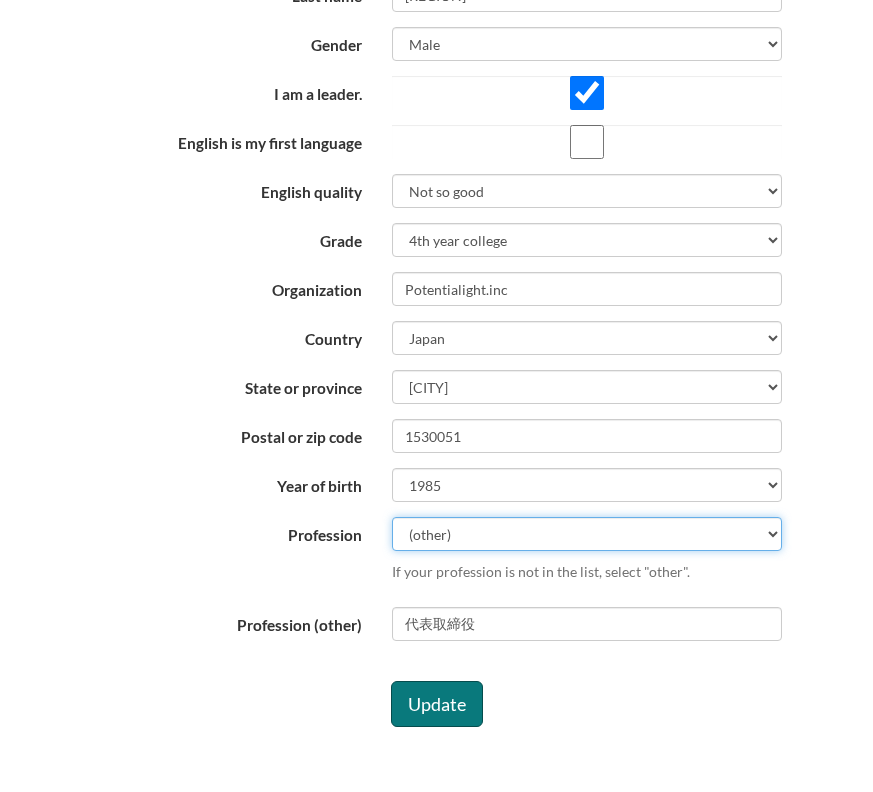 click on "profession
academic
accounting/finance
administration
arts: performing
arts: visual
athletics
banking
bard
business (general)
clergy
coaching/consulting
communications
counselling/psychotherapy
economics
education: admin 13+
education: admin K-12
educational assessment
education: policy 13+
education: policy K-12
education: program evaluation
education: teacher educator
education: teaching (13+)
education: teaching (K-12)
engineering
entrepreneurship
farming
government
health care: alternative
health care: conventional
human resources
hunter-gatherer
insurance
labor
law
management
manufacturing
media
military
missing
networking
OPT OUT
(other)
philanthropy
politics
protective services
psychometrics
public relations
research
sales/marketing
scribe" at bounding box center (587, 534) 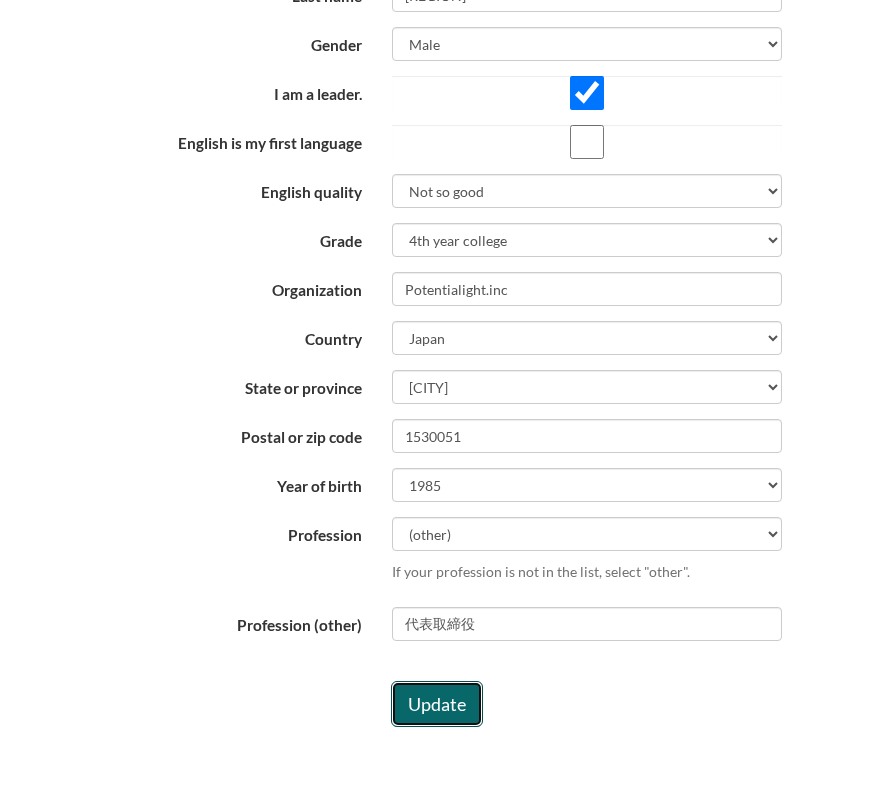 click on "Update" at bounding box center (437, 704) 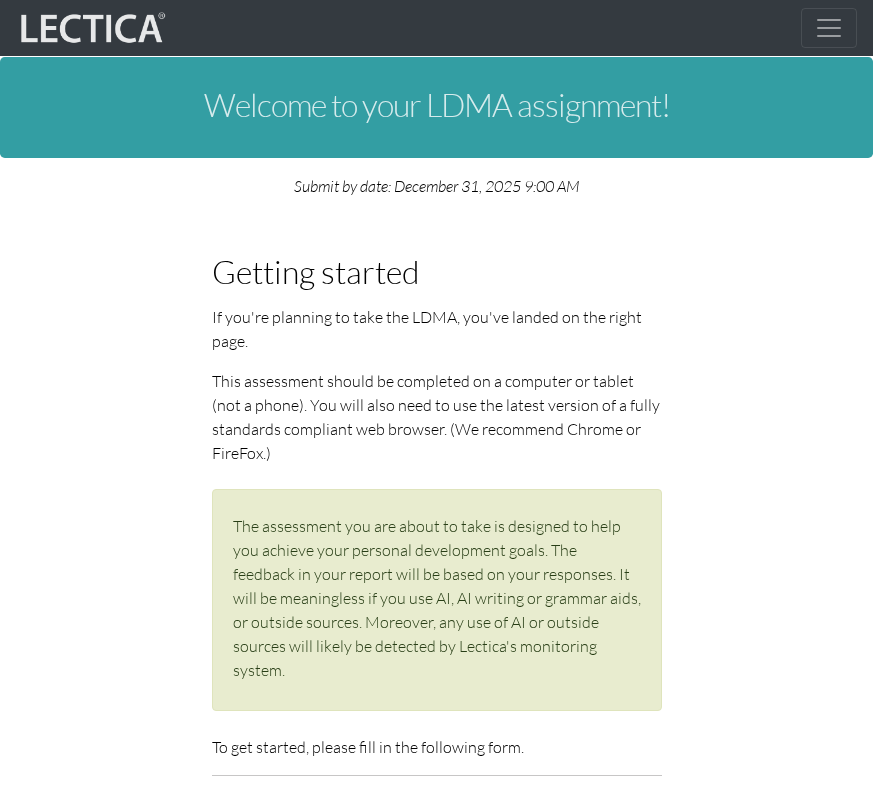 scroll, scrollTop: 85, scrollLeft: 0, axis: vertical 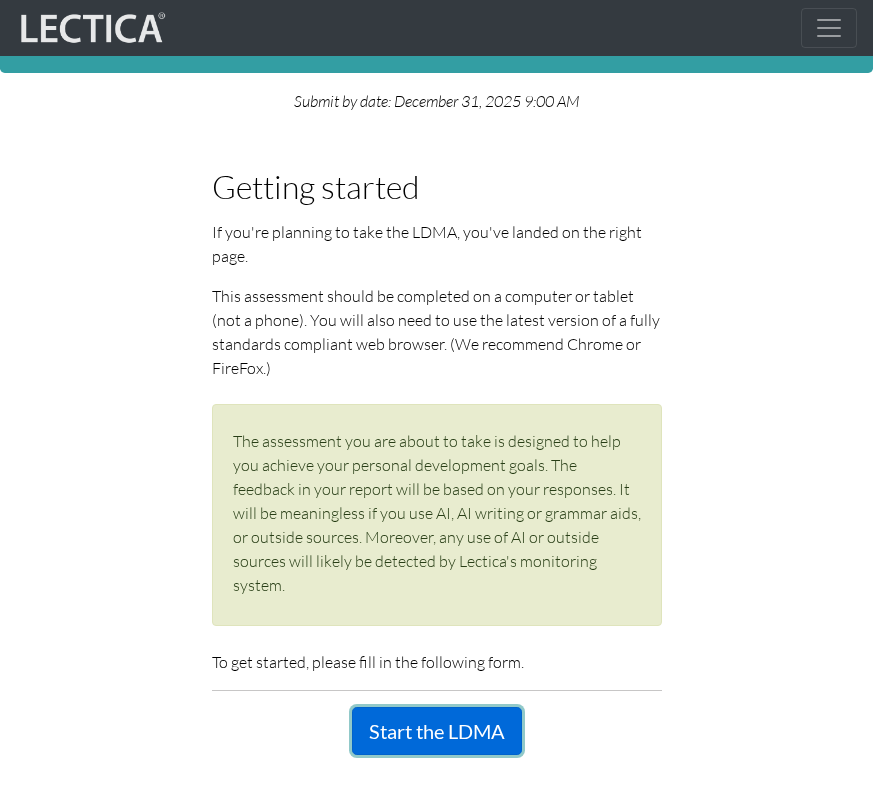 click on "Start the LDMA" at bounding box center [437, 731] 